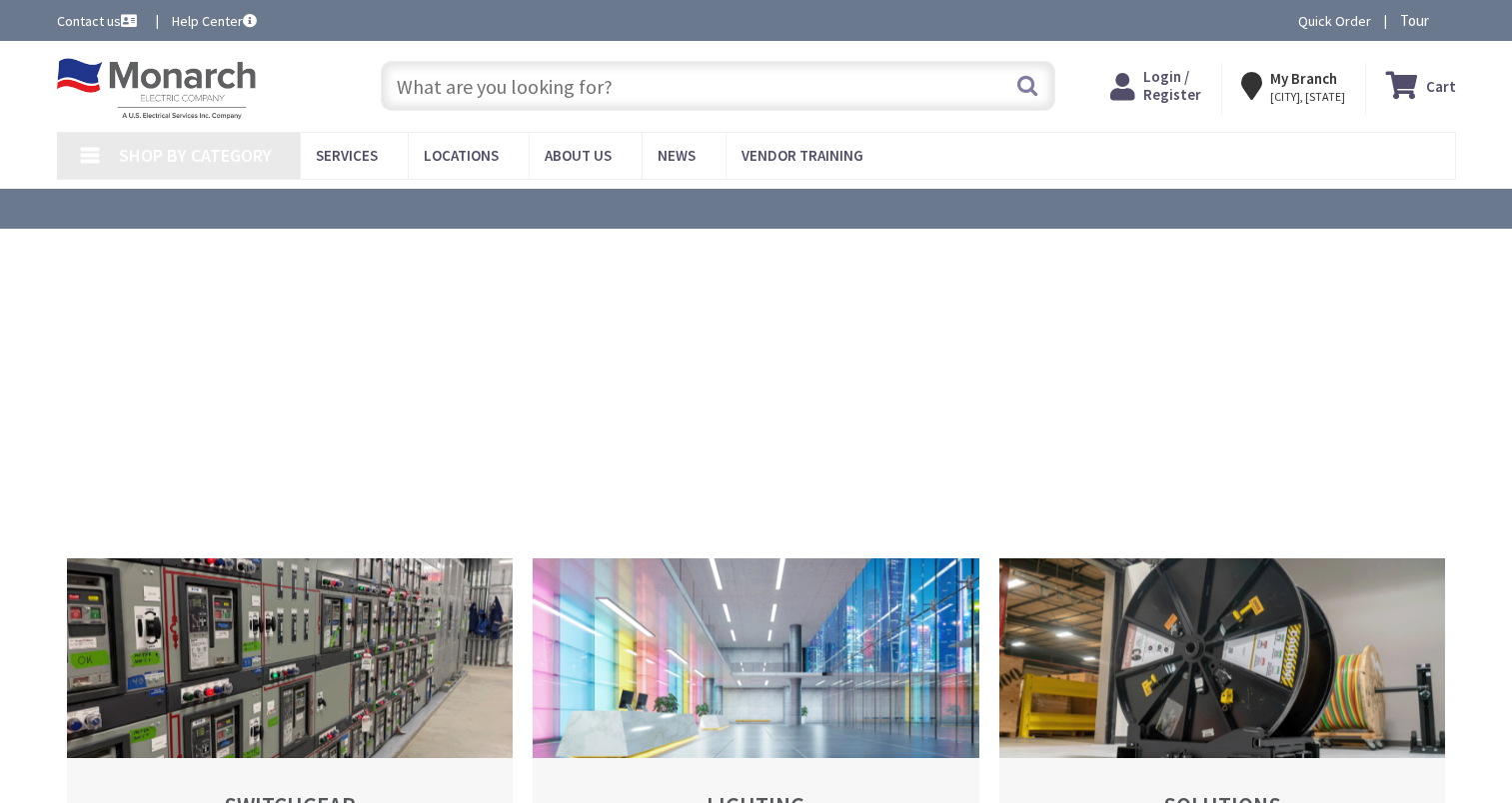 scroll, scrollTop: 0, scrollLeft: 0, axis: both 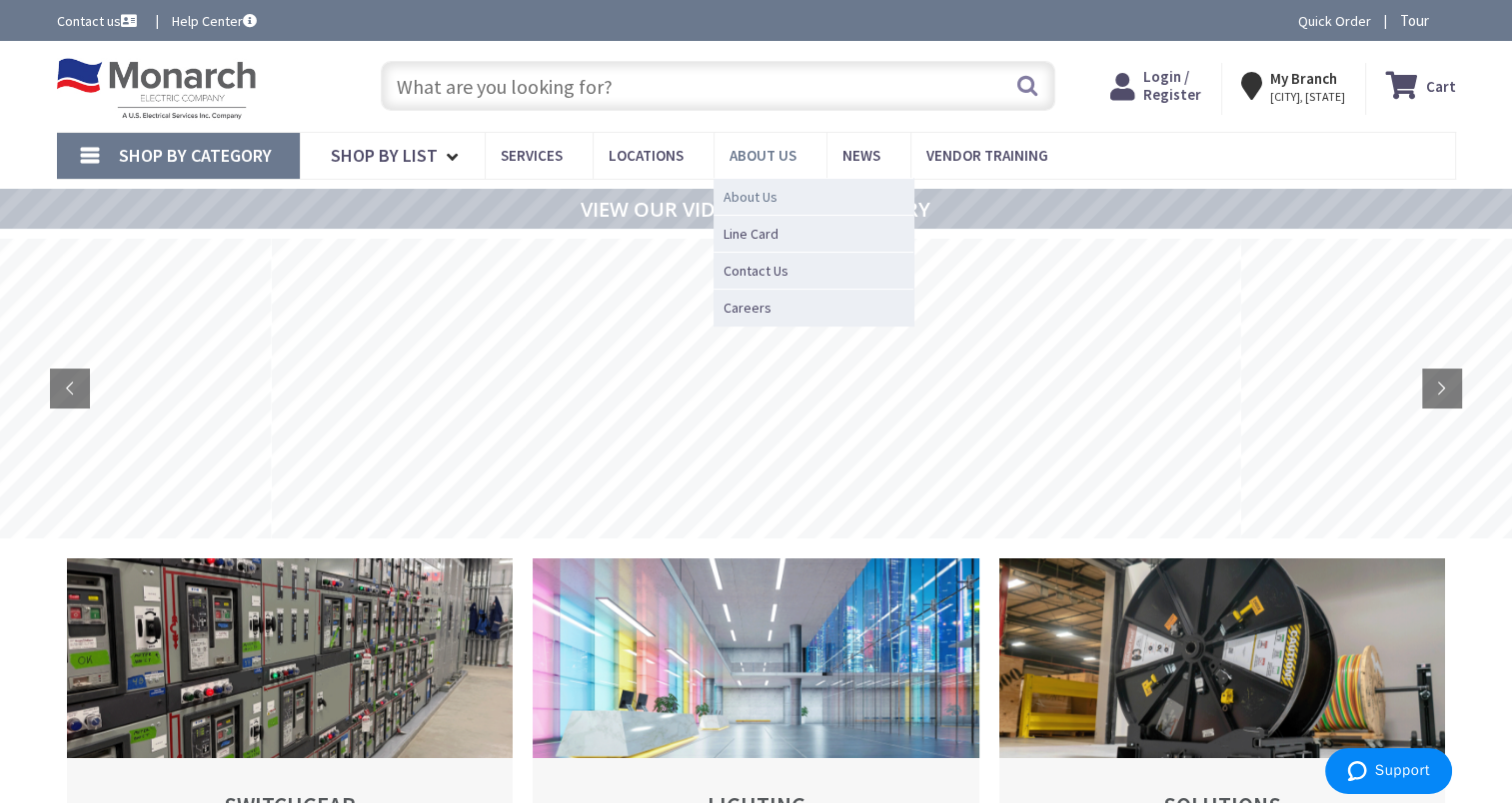 click on "About Us" at bounding box center (751, 197) 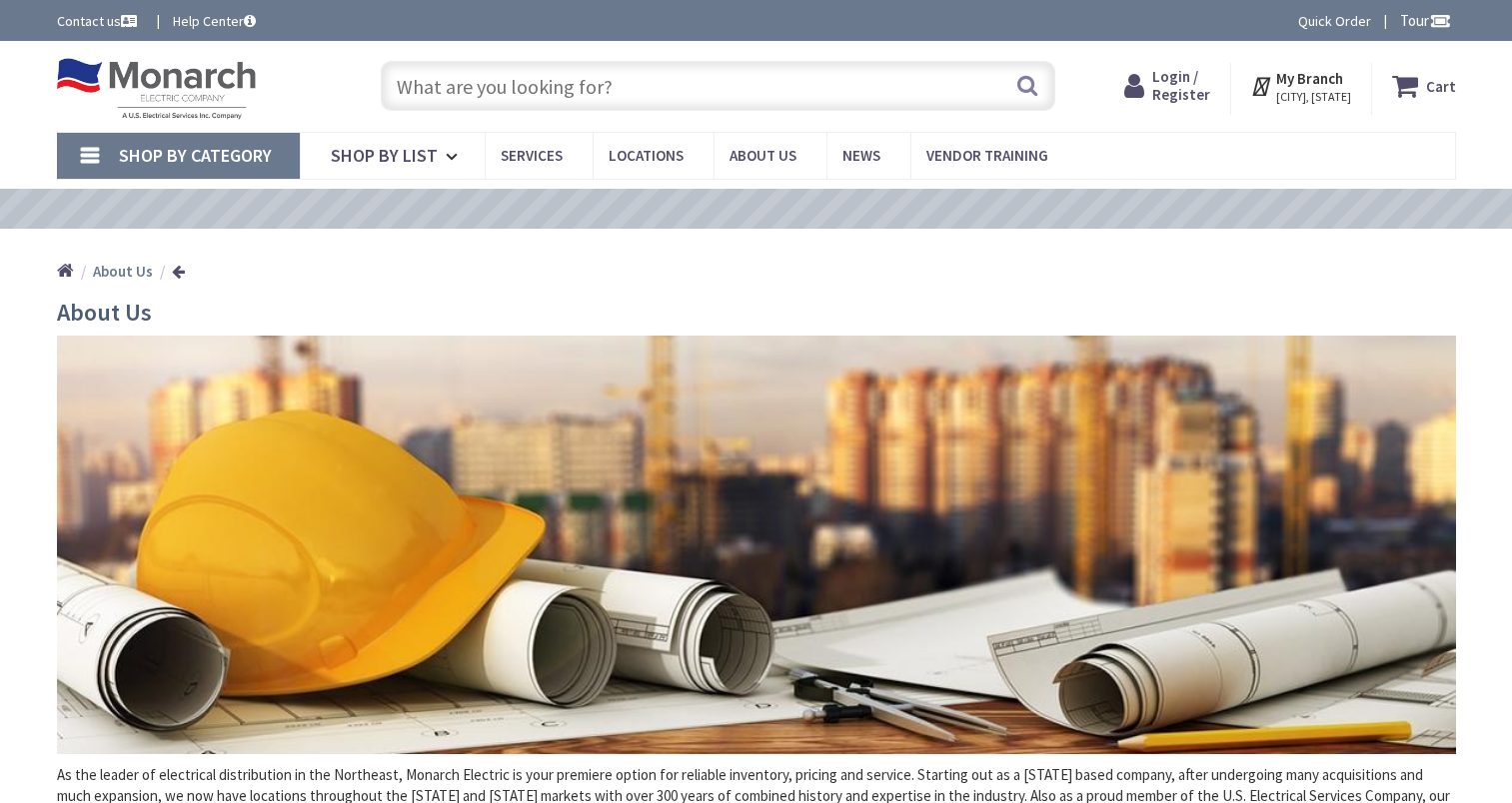 scroll, scrollTop: 0, scrollLeft: 0, axis: both 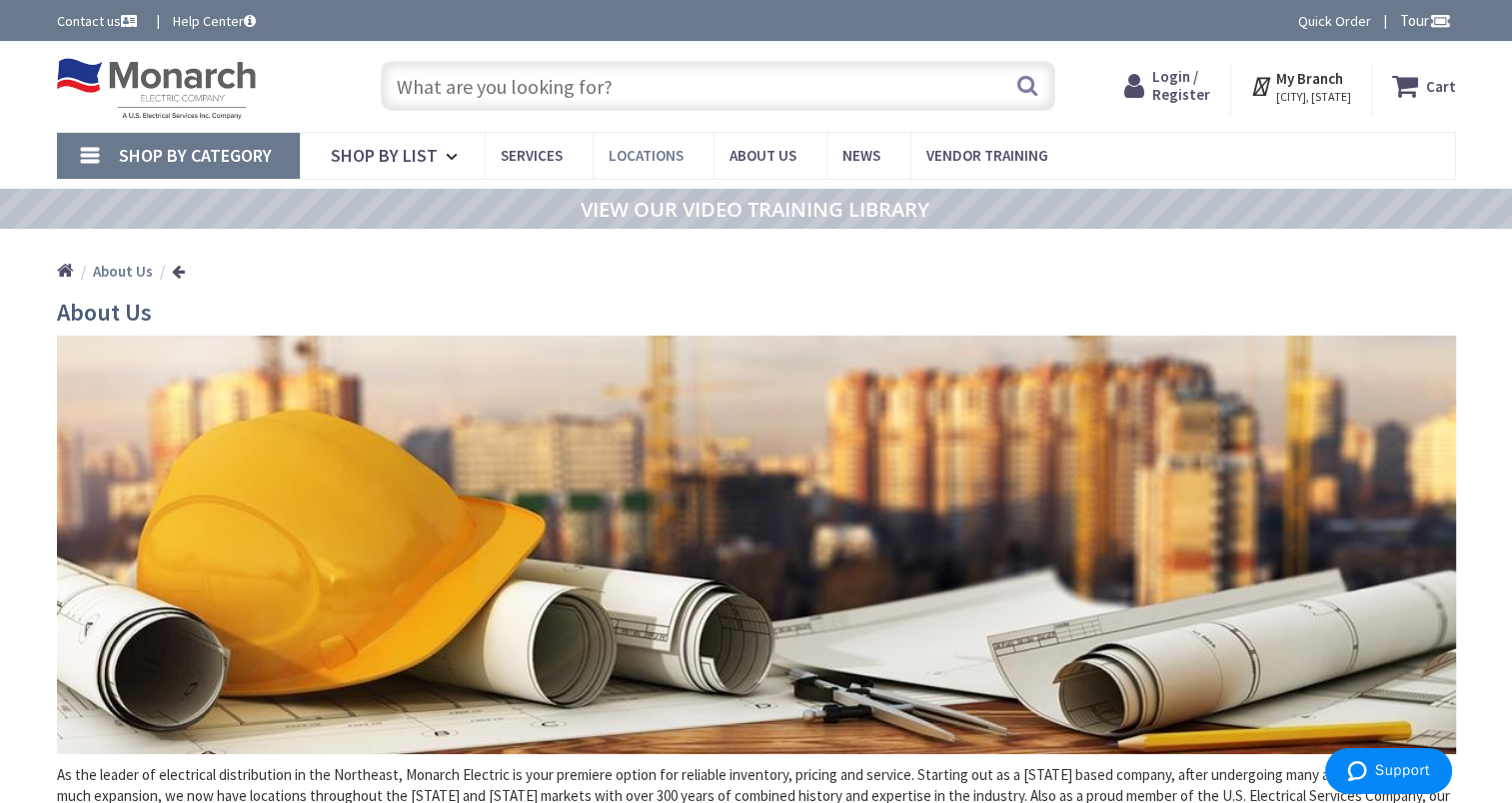 click on "Locations" at bounding box center (653, 155) 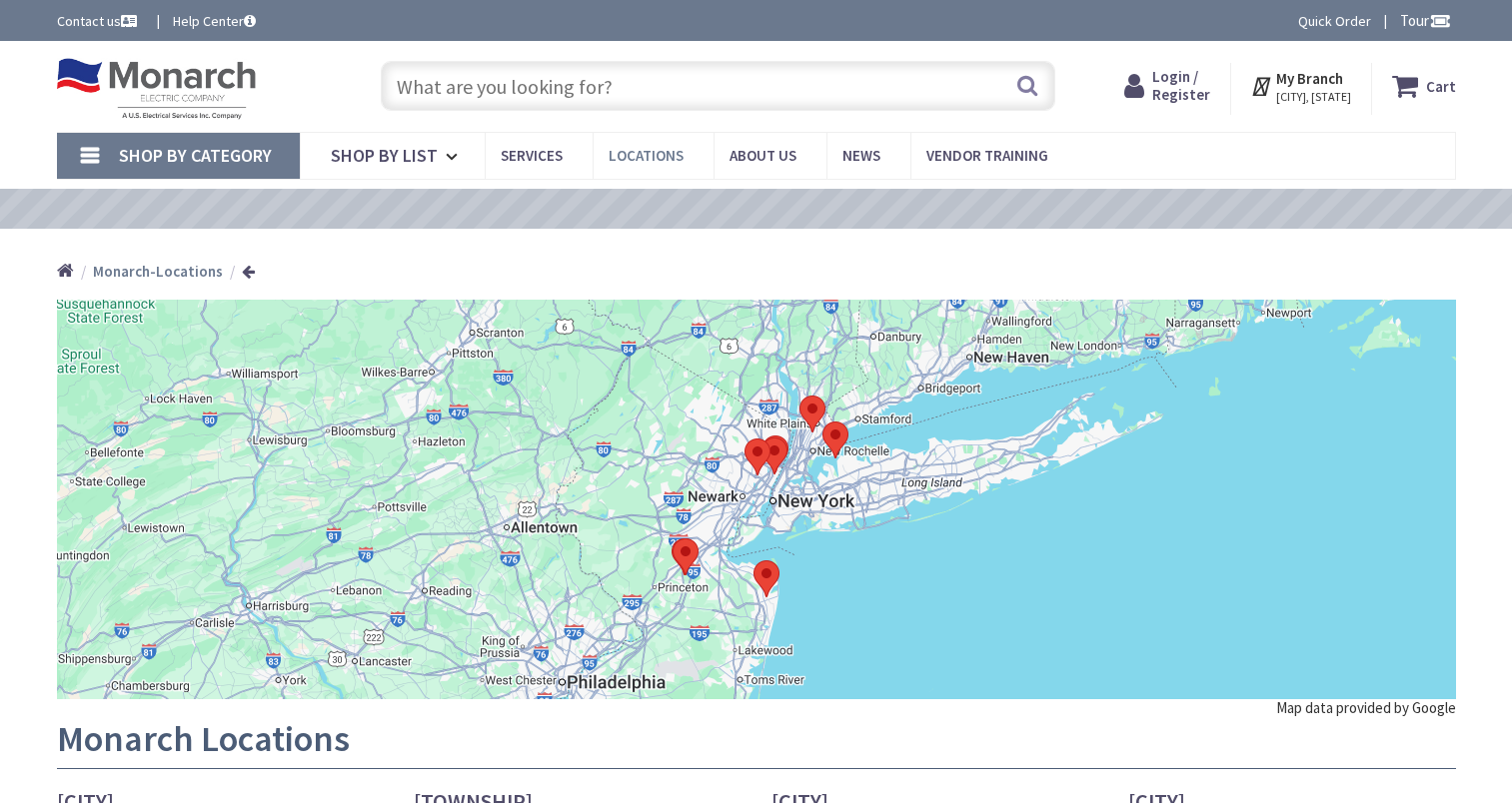 scroll, scrollTop: 0, scrollLeft: 0, axis: both 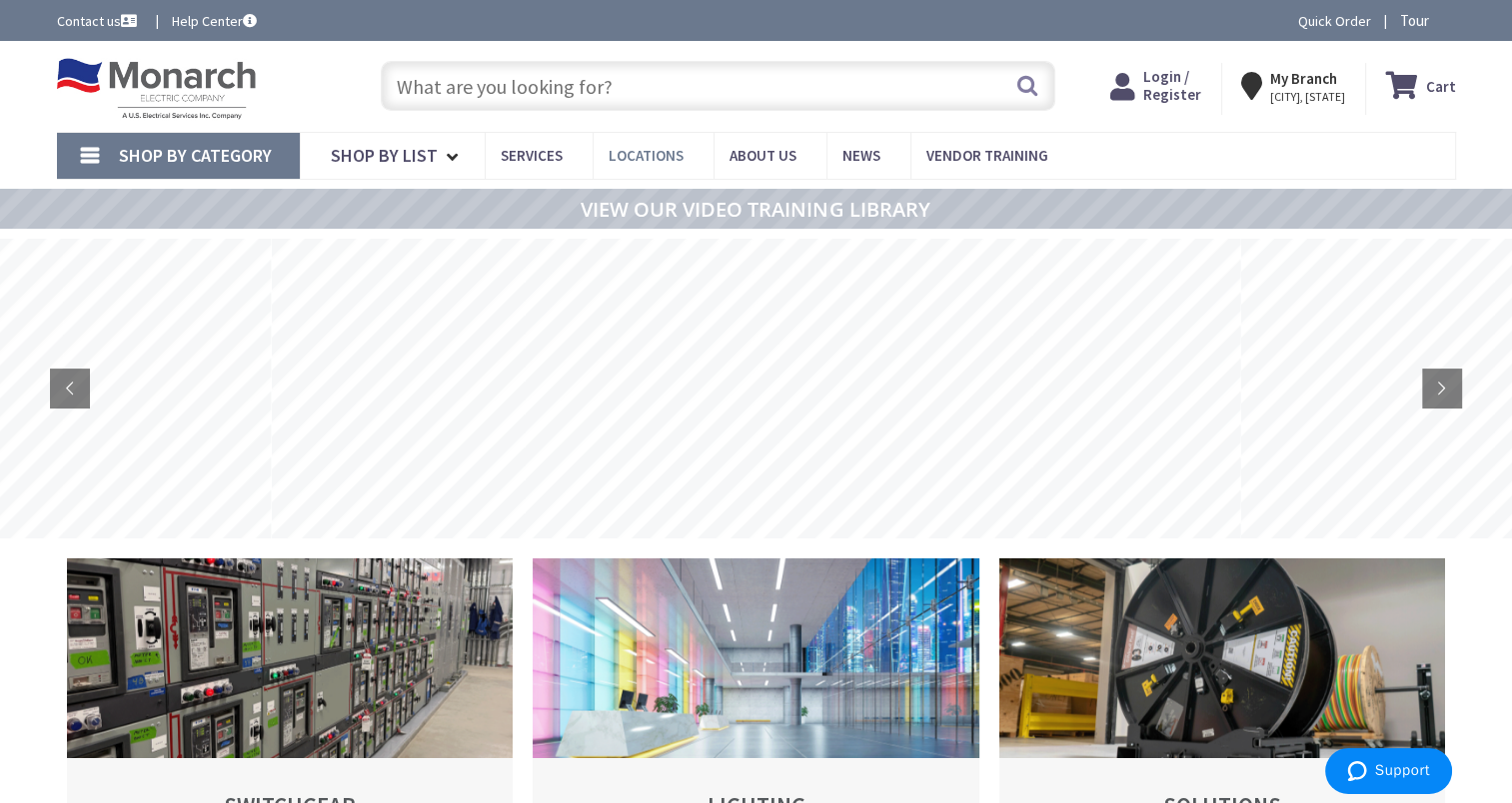 click on "Locations" at bounding box center (646, 155) 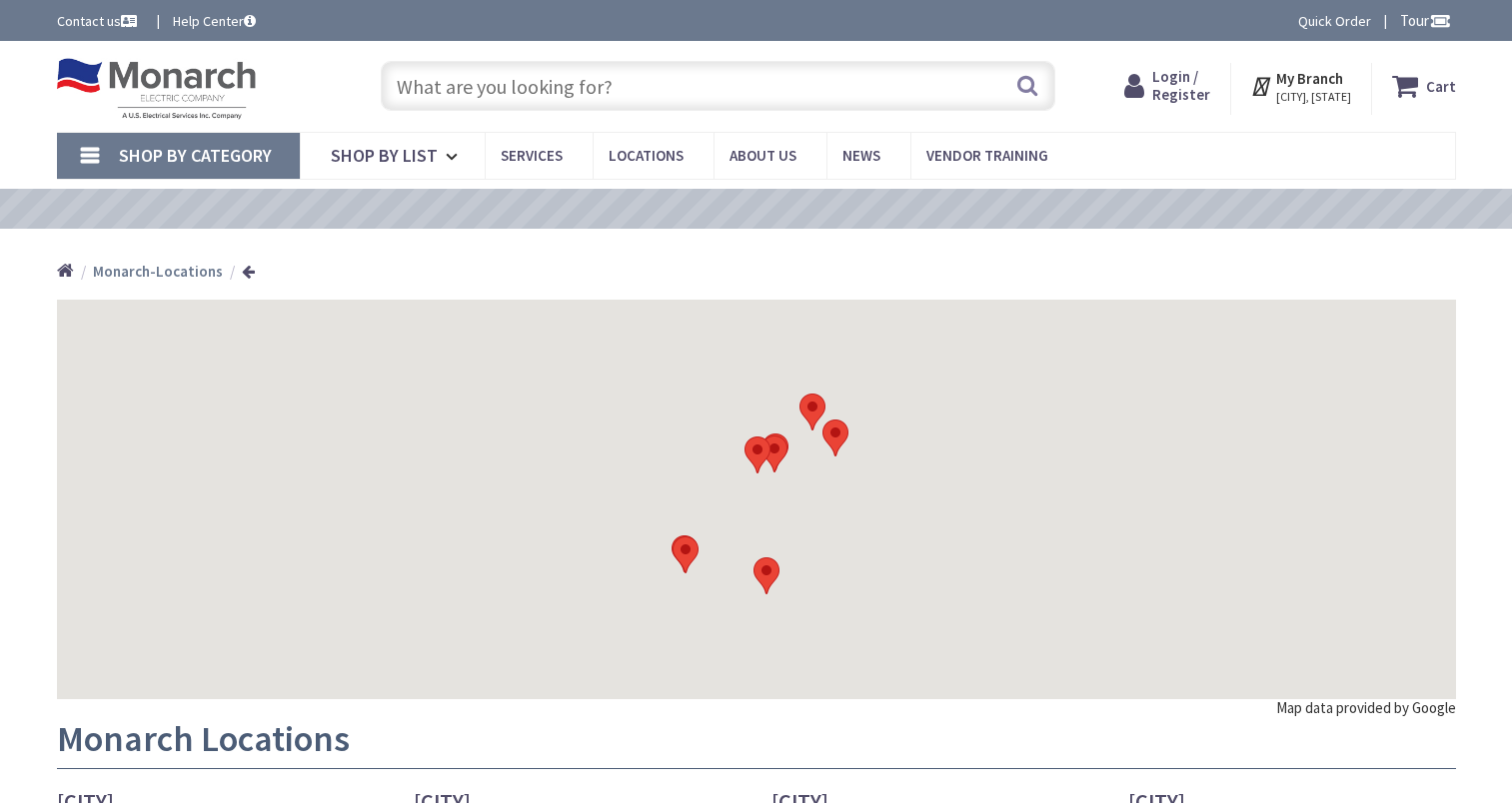 scroll, scrollTop: 0, scrollLeft: 0, axis: both 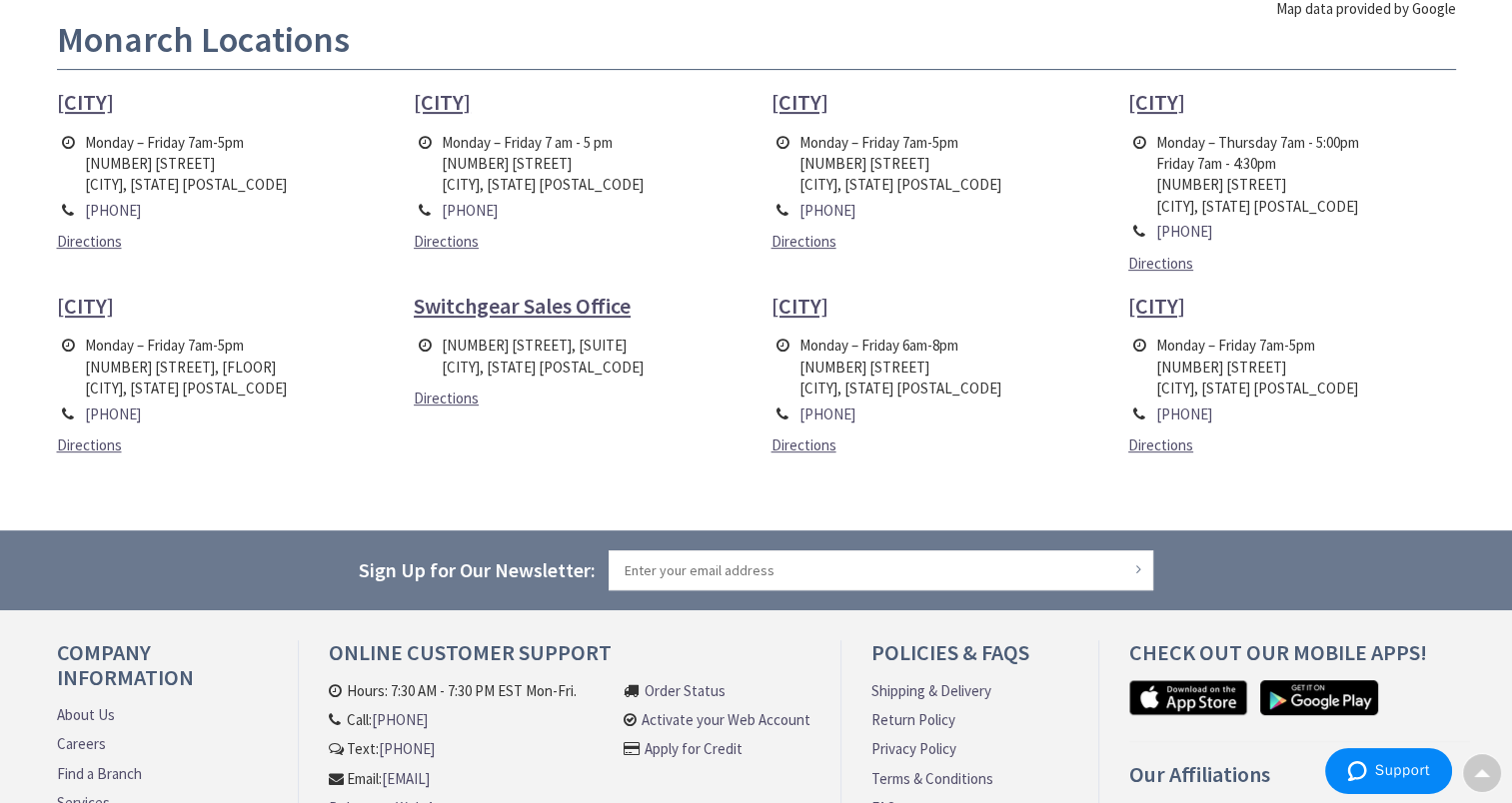 click on "[CITY]" at bounding box center (442, 102) 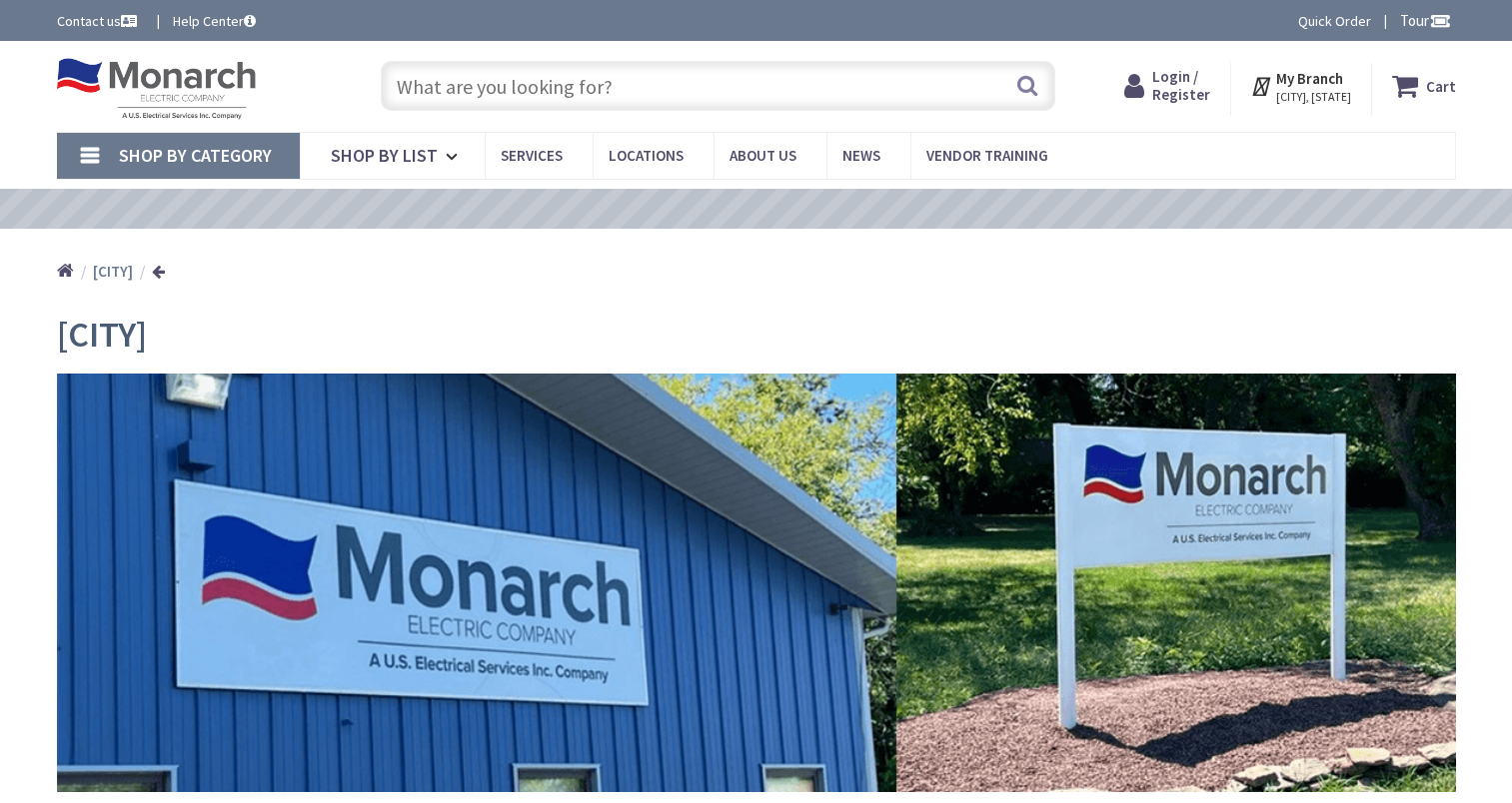 scroll, scrollTop: 0, scrollLeft: 0, axis: both 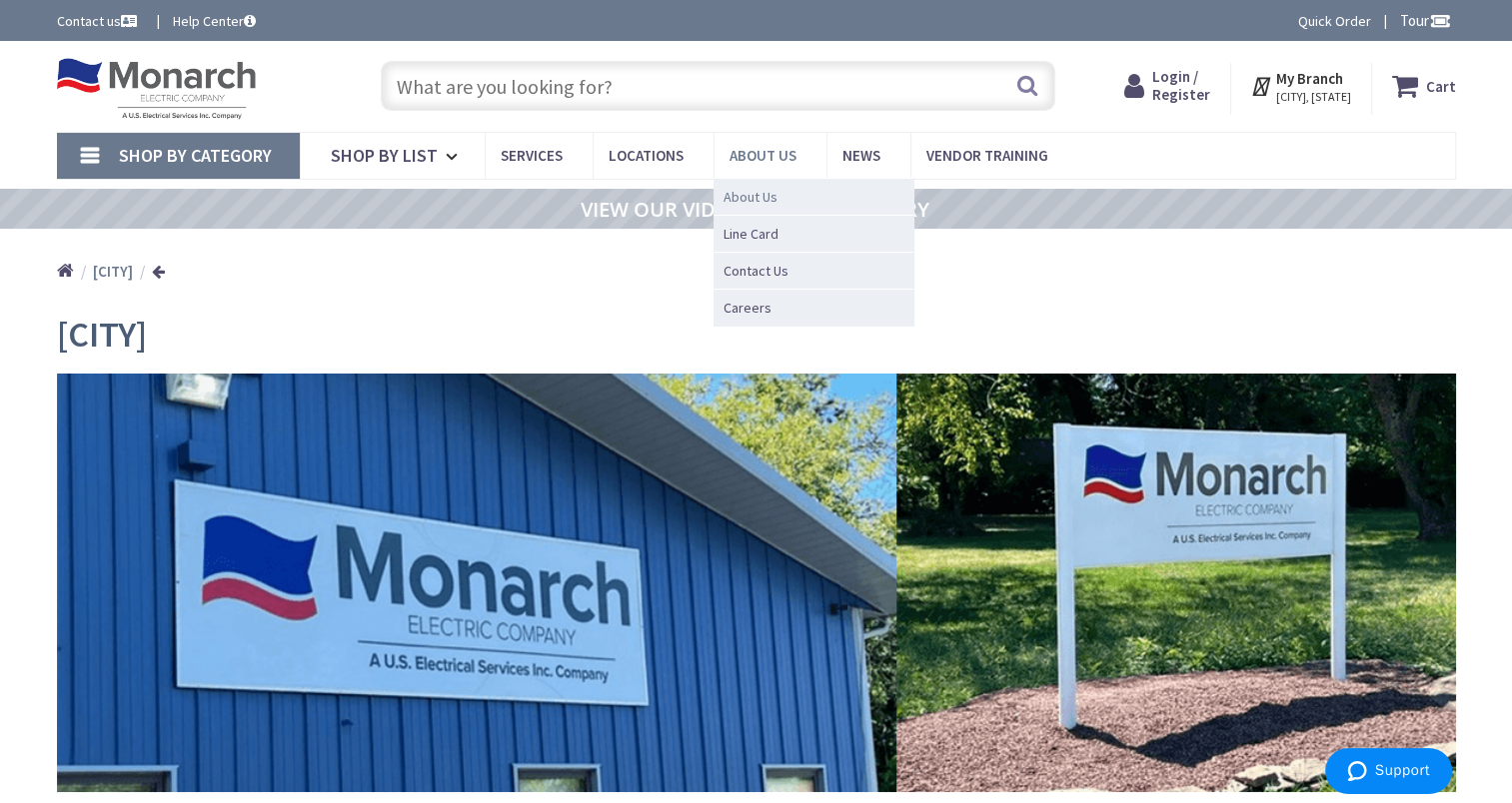 click on "About Us" at bounding box center [751, 197] 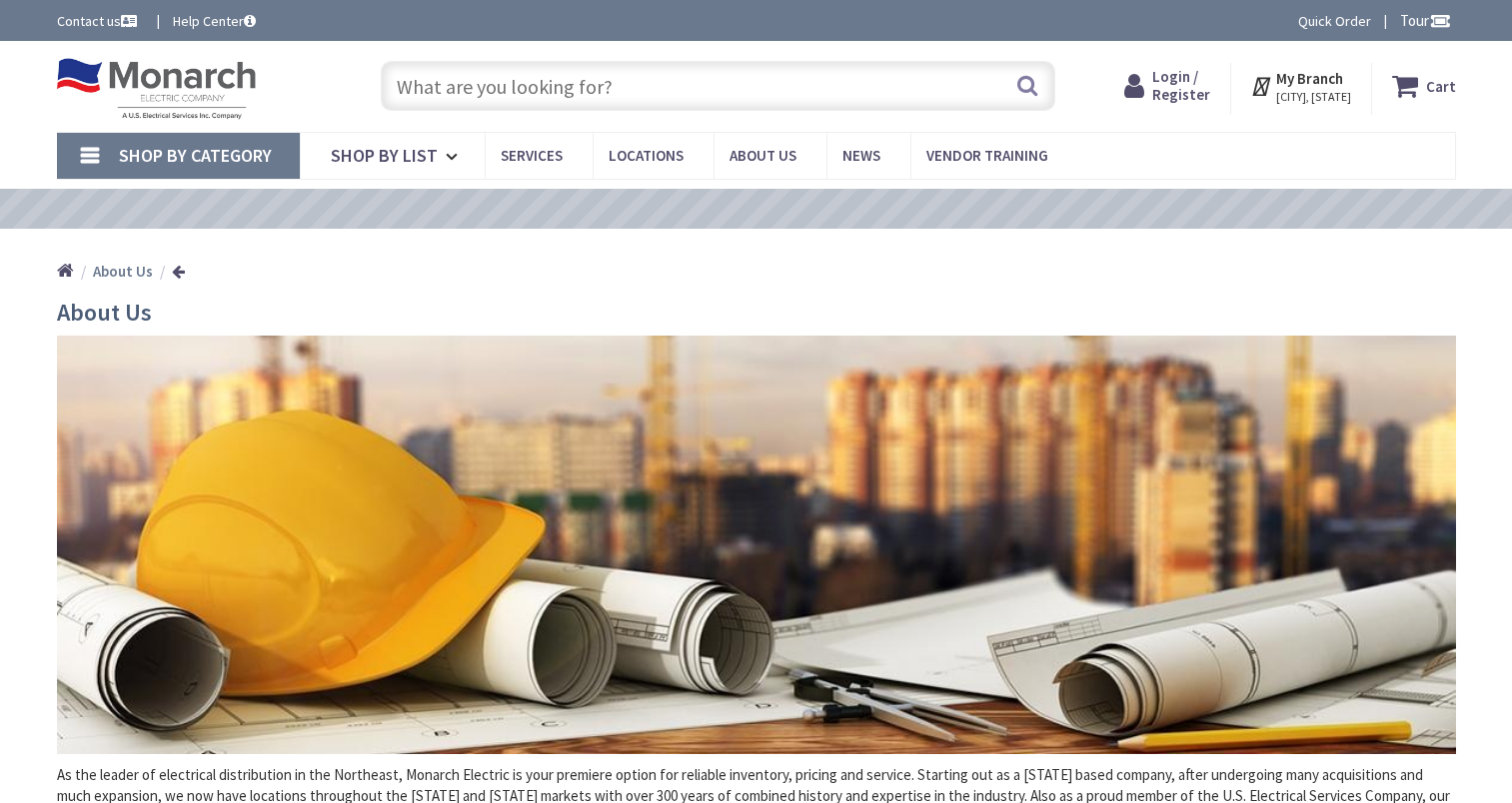 scroll, scrollTop: 0, scrollLeft: 0, axis: both 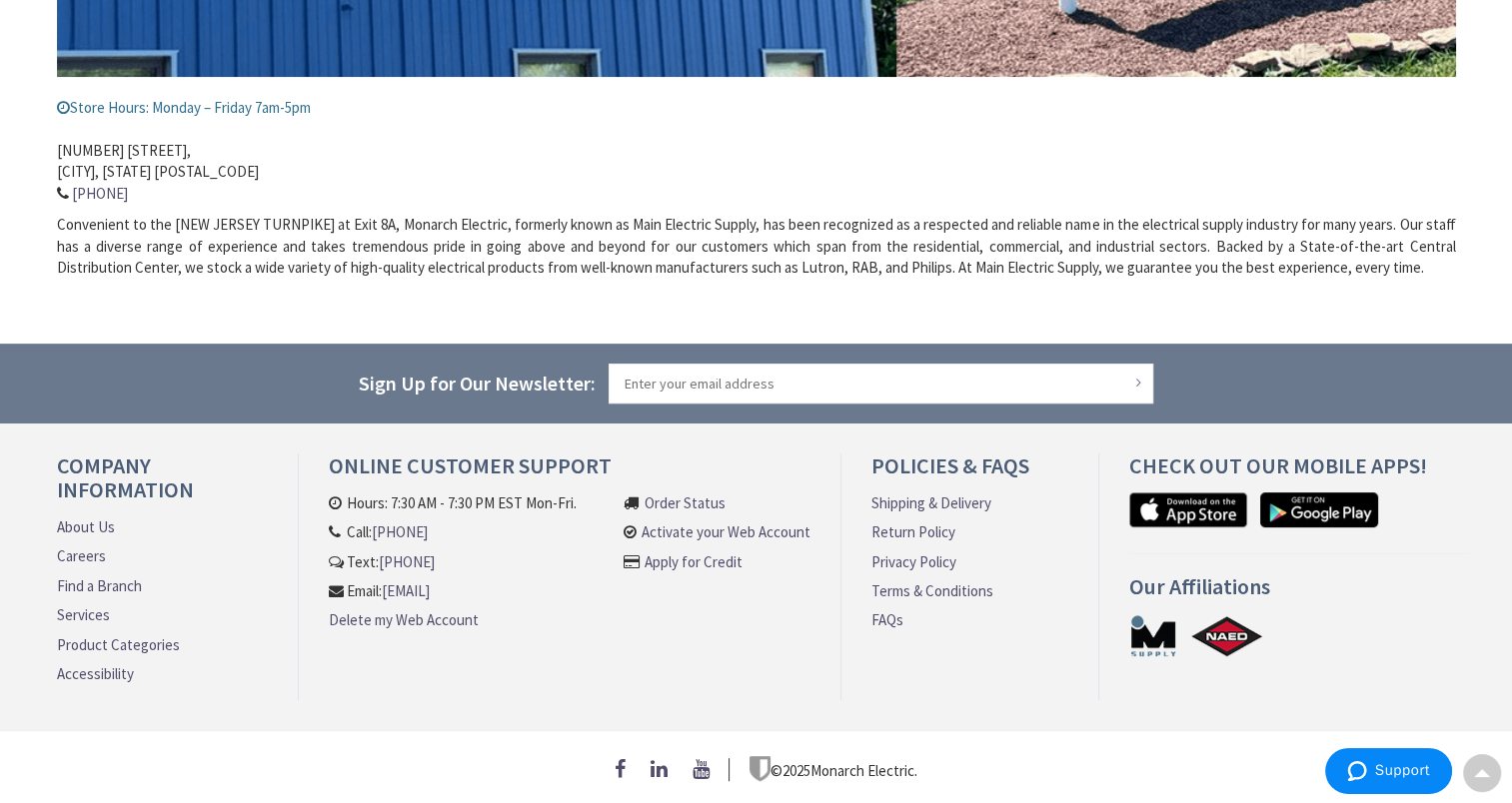 click on "About Us" at bounding box center (86, 526) 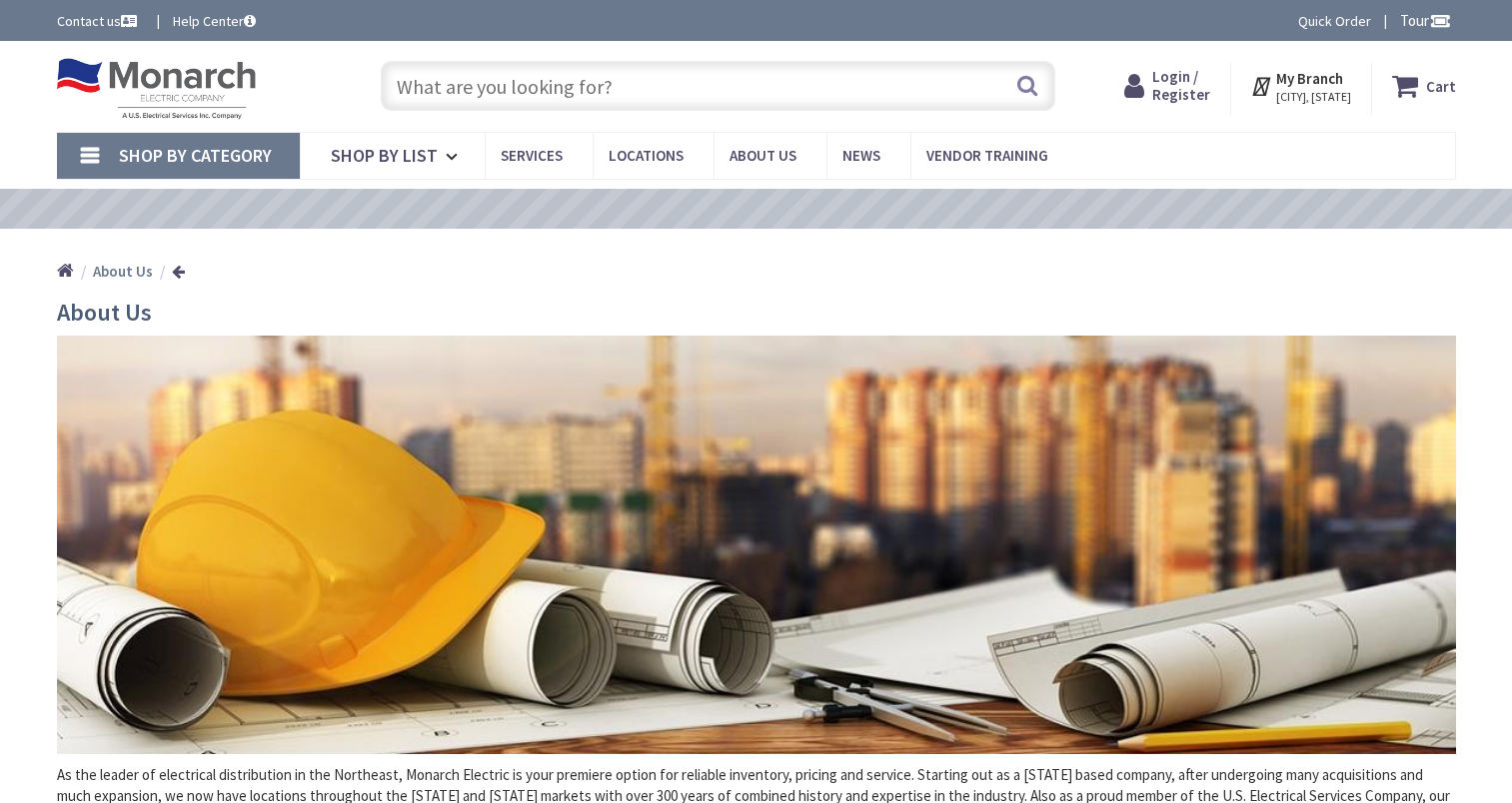 scroll, scrollTop: 0, scrollLeft: 0, axis: both 